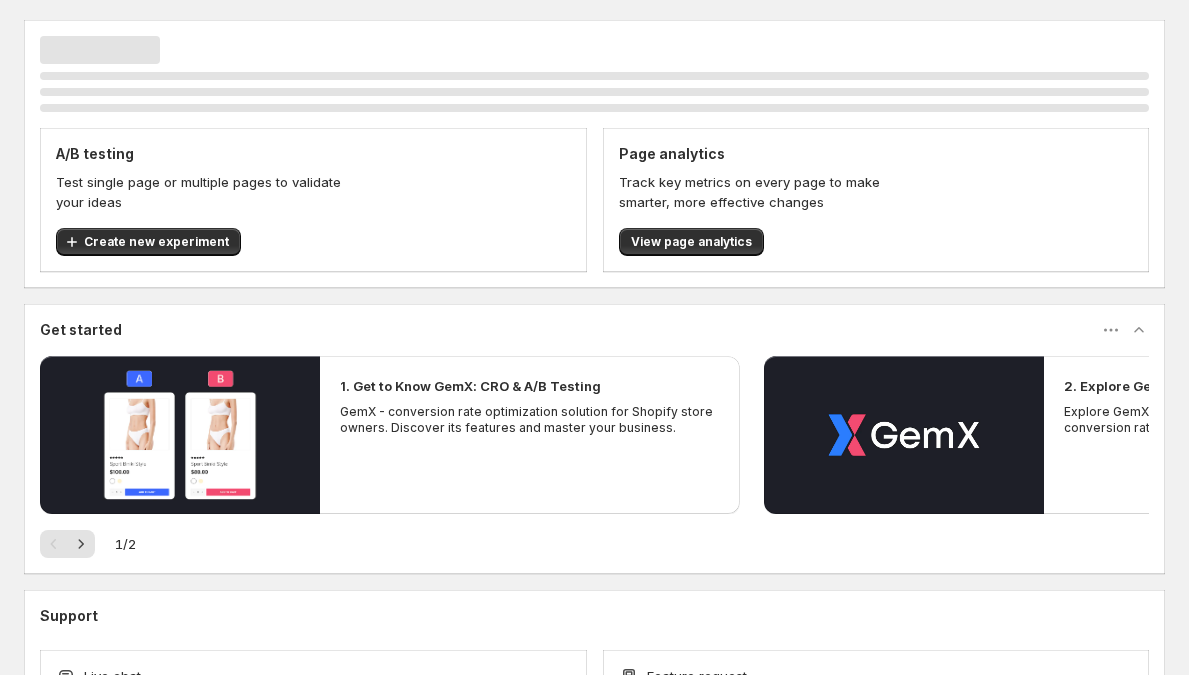 scroll, scrollTop: 0, scrollLeft: 0, axis: both 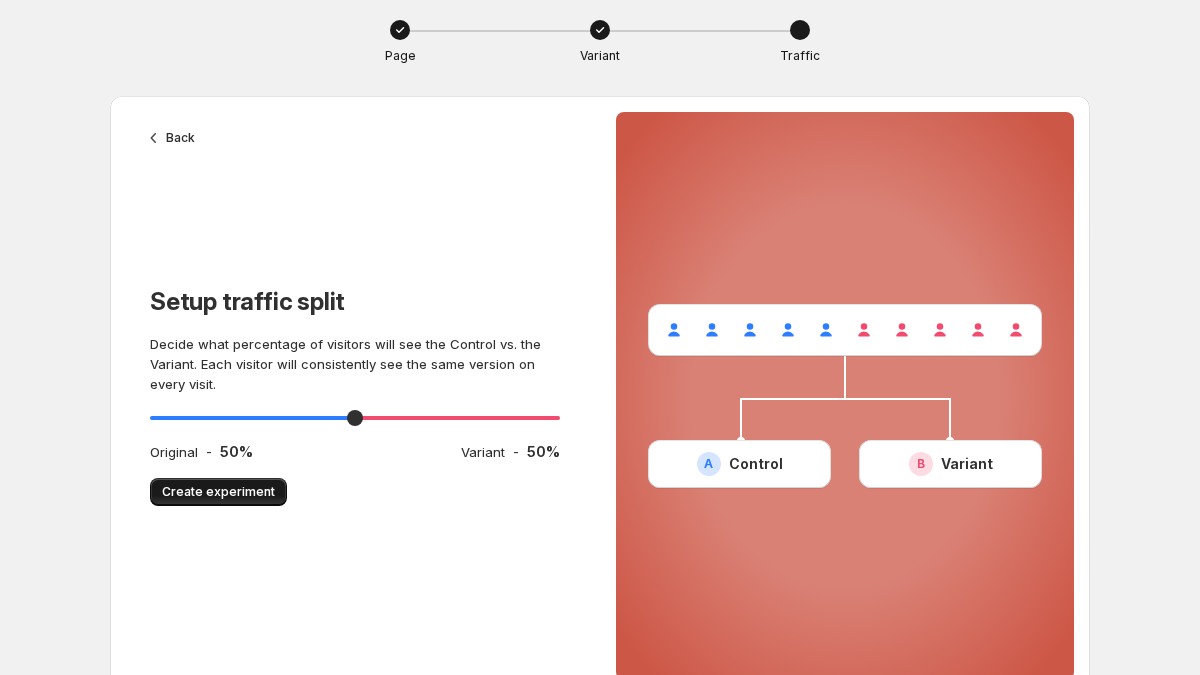 click on "Create experiment" at bounding box center (218, 492) 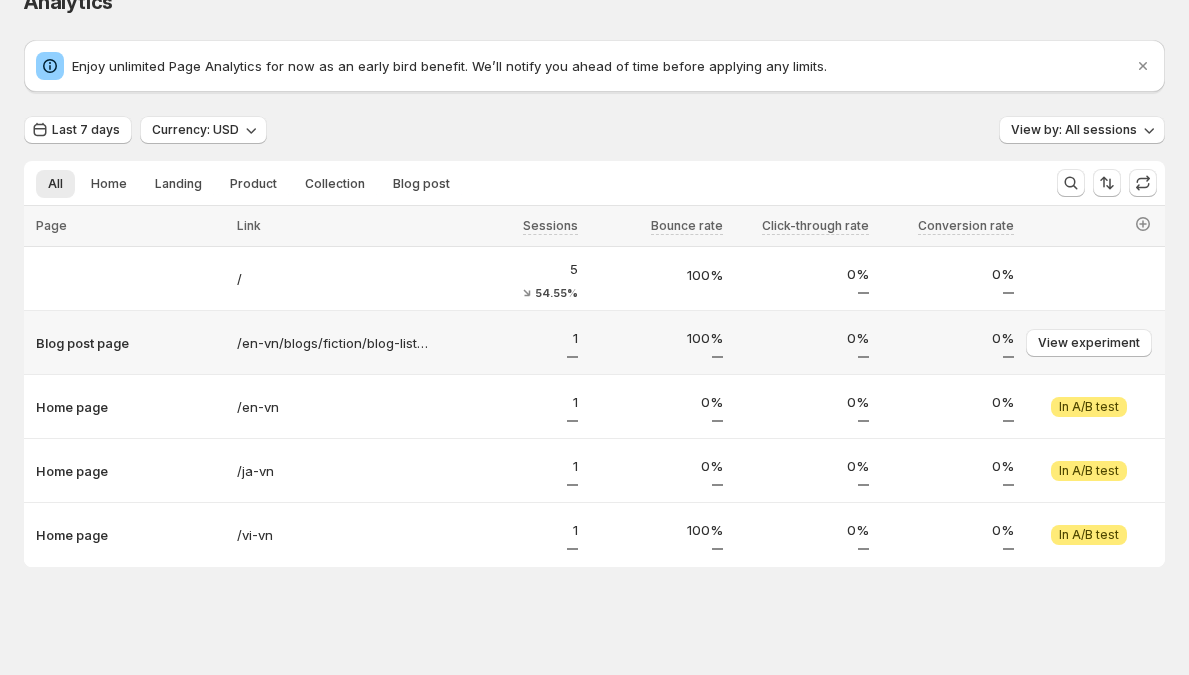 scroll, scrollTop: 0, scrollLeft: 0, axis: both 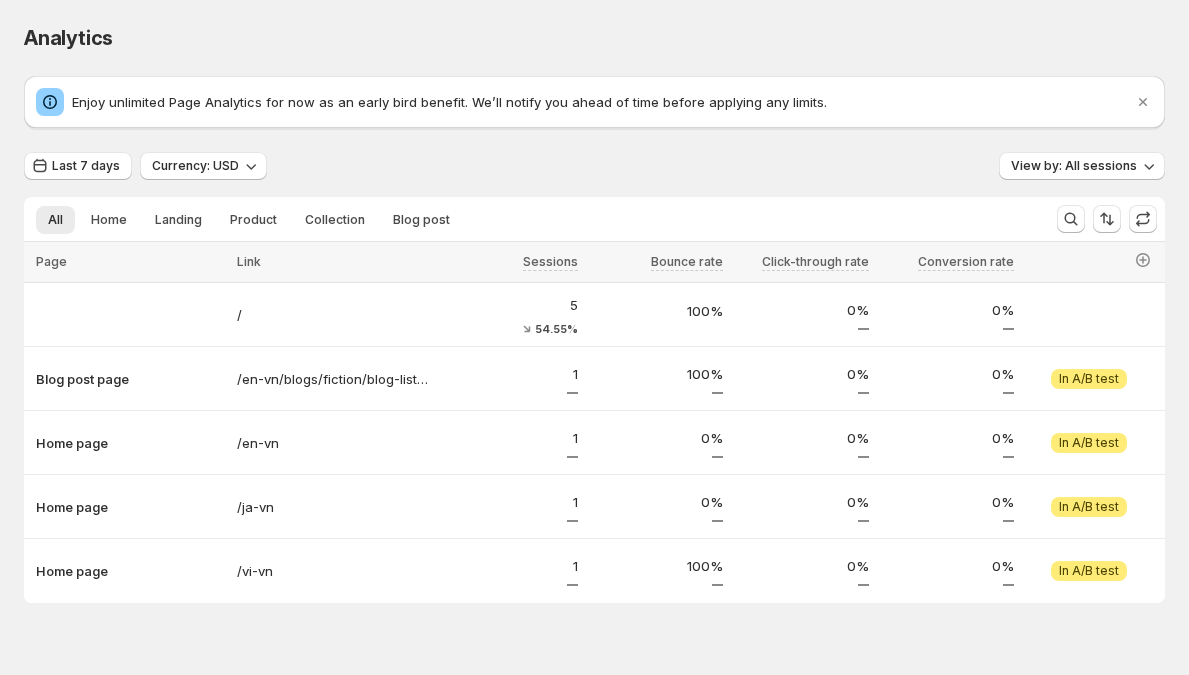 click on "Enjoy unlimited Page Analytics for now as an early bird benefit. We’ll notify you ahead of time before applying any limits." at bounding box center [602, 102] 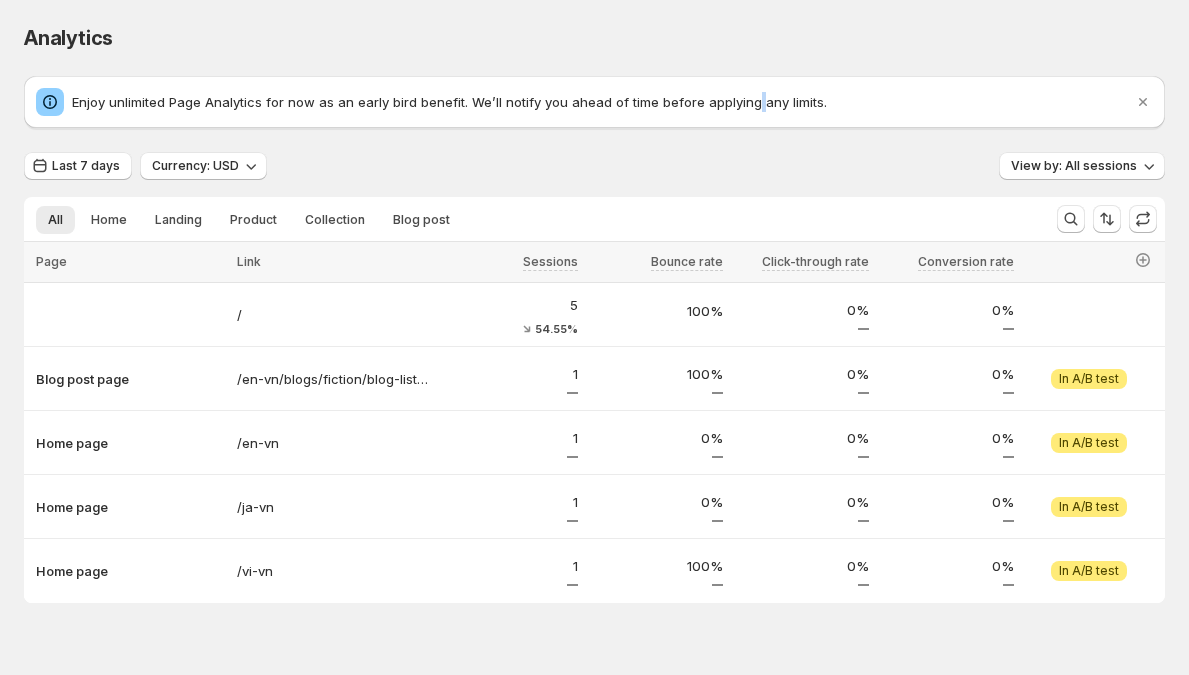 click on "Enjoy unlimited Page Analytics for now as an early bird benefit. We’ll notify you ahead of time before applying any limits." at bounding box center [602, 102] 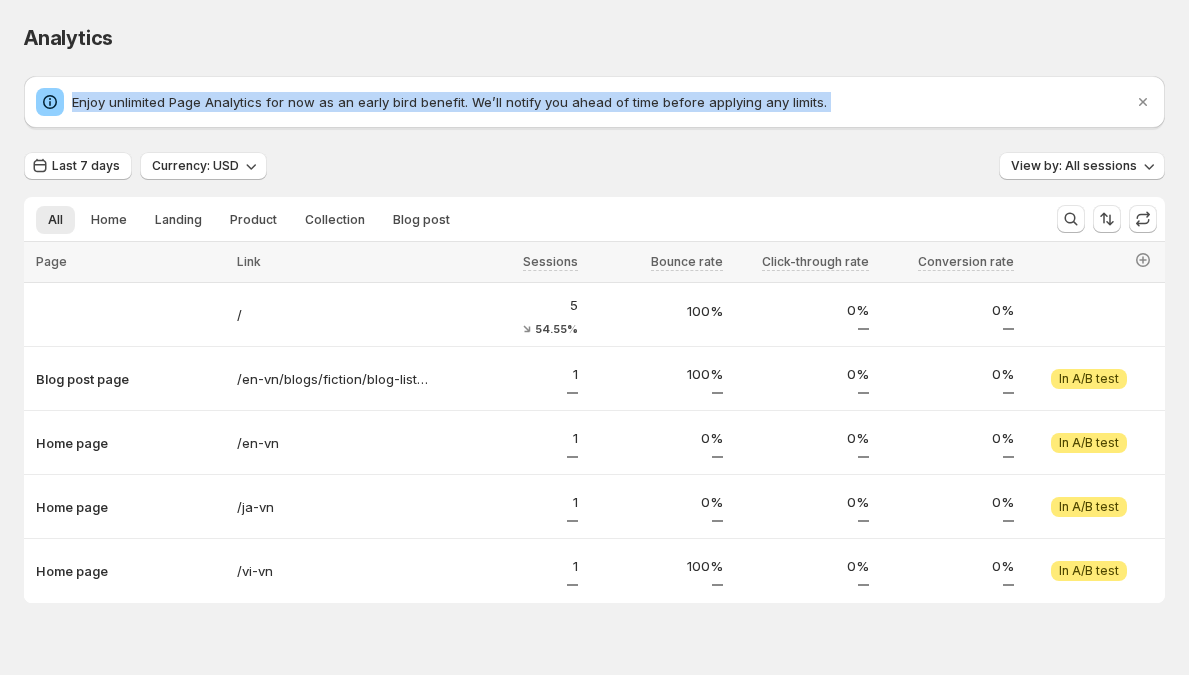 click on "Enjoy unlimited Page Analytics for now as an early bird benefit. We’ll notify you ahead of time before applying any limits." at bounding box center (602, 102) 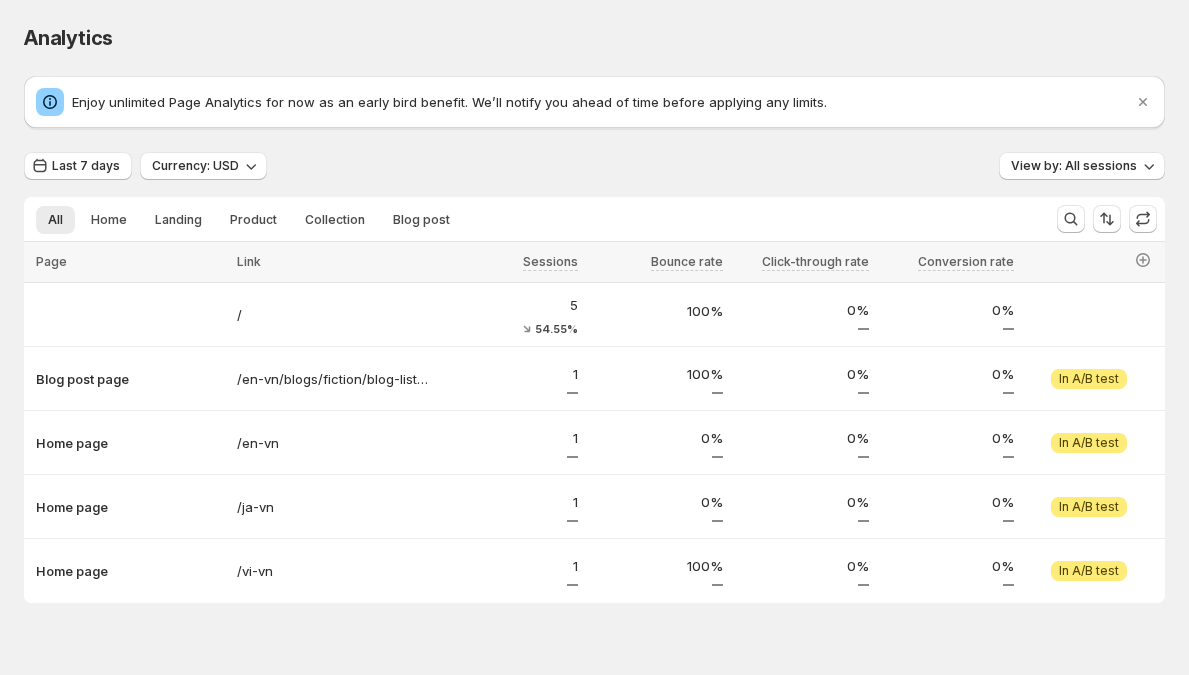 click on "Enjoy unlimited Page Analytics for now as an early bird benefit. We’ll notify you ahead of time before applying any limits." at bounding box center (602, 102) 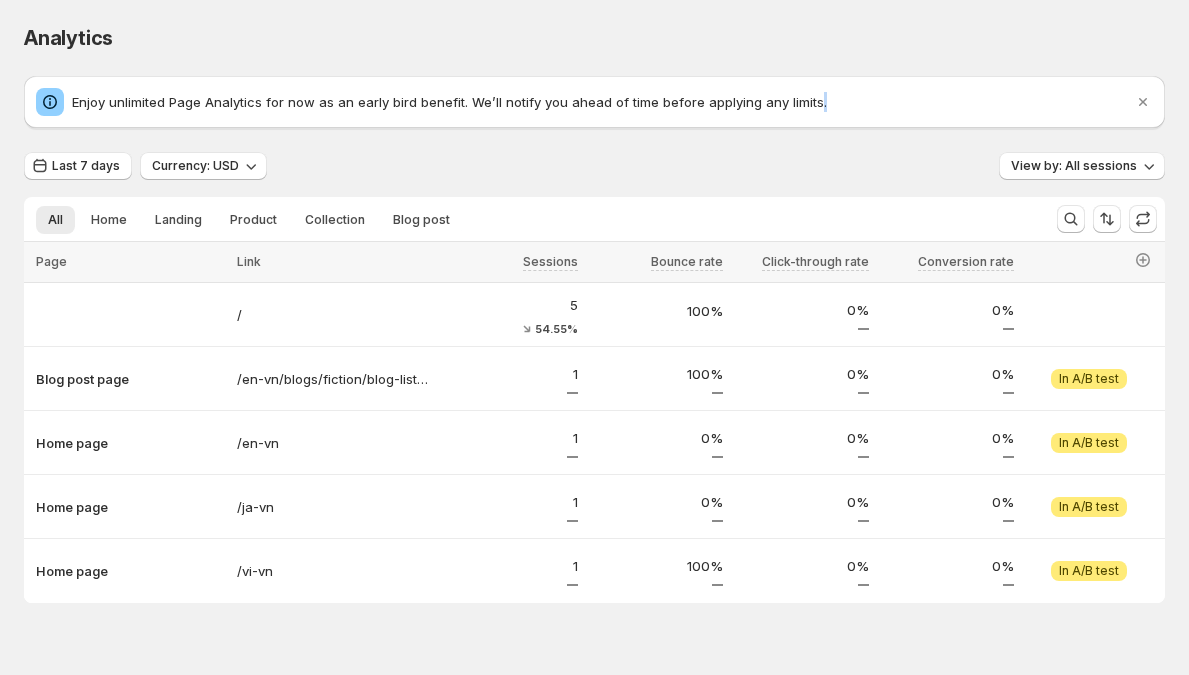 click on "Enjoy unlimited Page Analytics for now as an early bird benefit. We’ll notify you ahead of time before applying any limits." at bounding box center (602, 102) 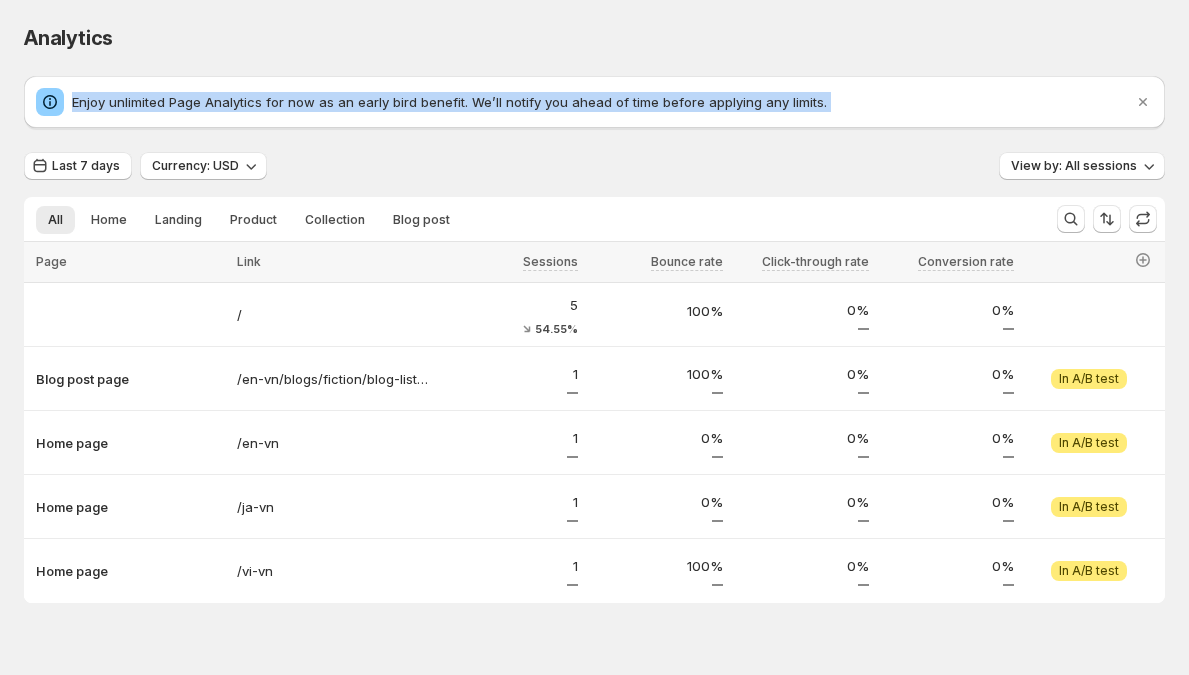 click on "Enjoy unlimited Page Analytics for now as an early bird benefit. We’ll notify you ahead of time before applying any limits." at bounding box center (602, 102) 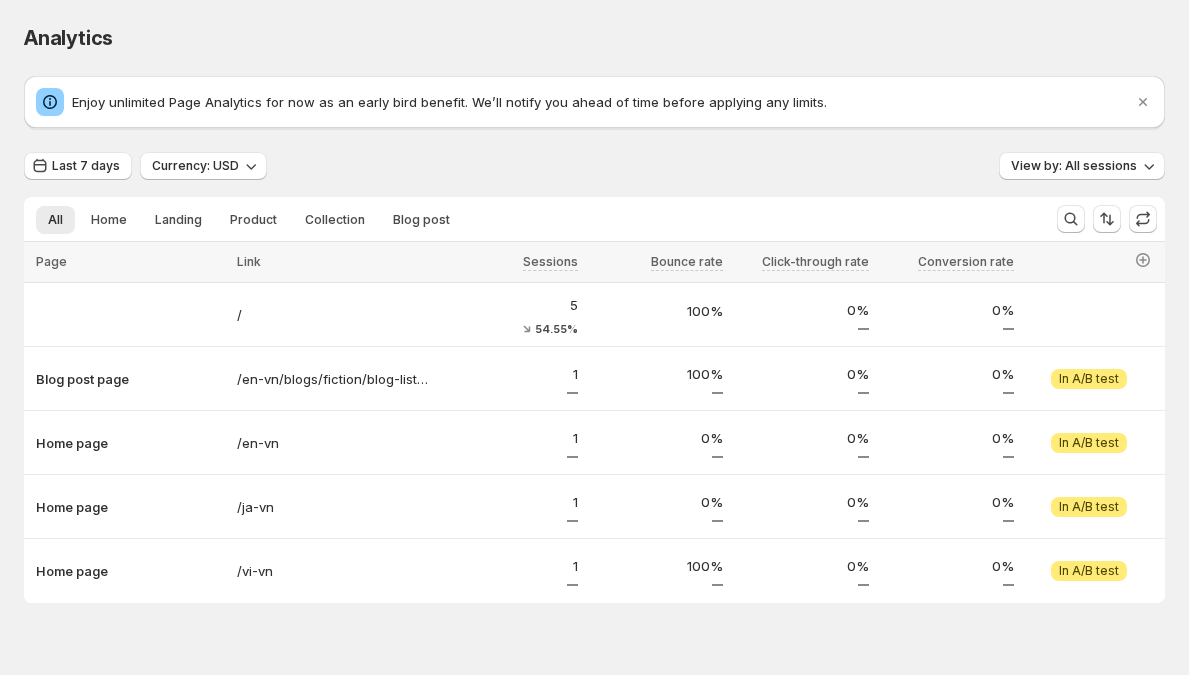 click on "Enjoy unlimited Page Analytics for now as an early bird benefit. We’ll notify you ahead of time before applying any limits." at bounding box center (602, 102) 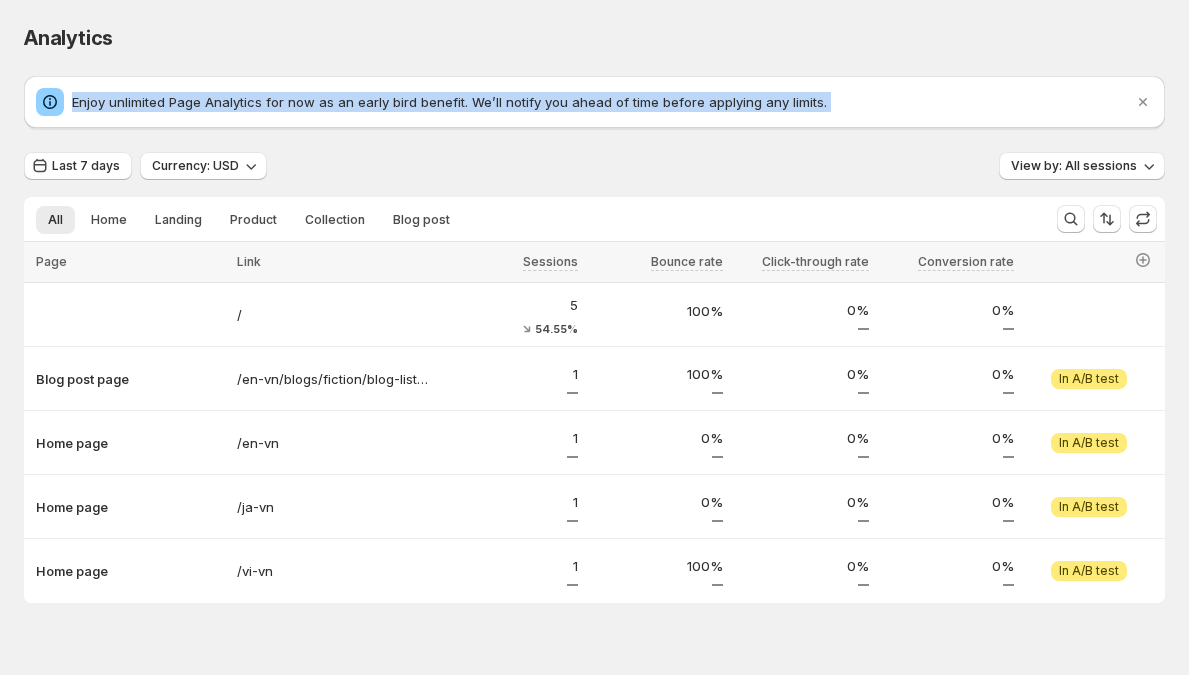 click on "Enjoy unlimited Page Analytics for now as an early bird benefit. We’ll notify you ahead of time before applying any limits." at bounding box center [602, 102] 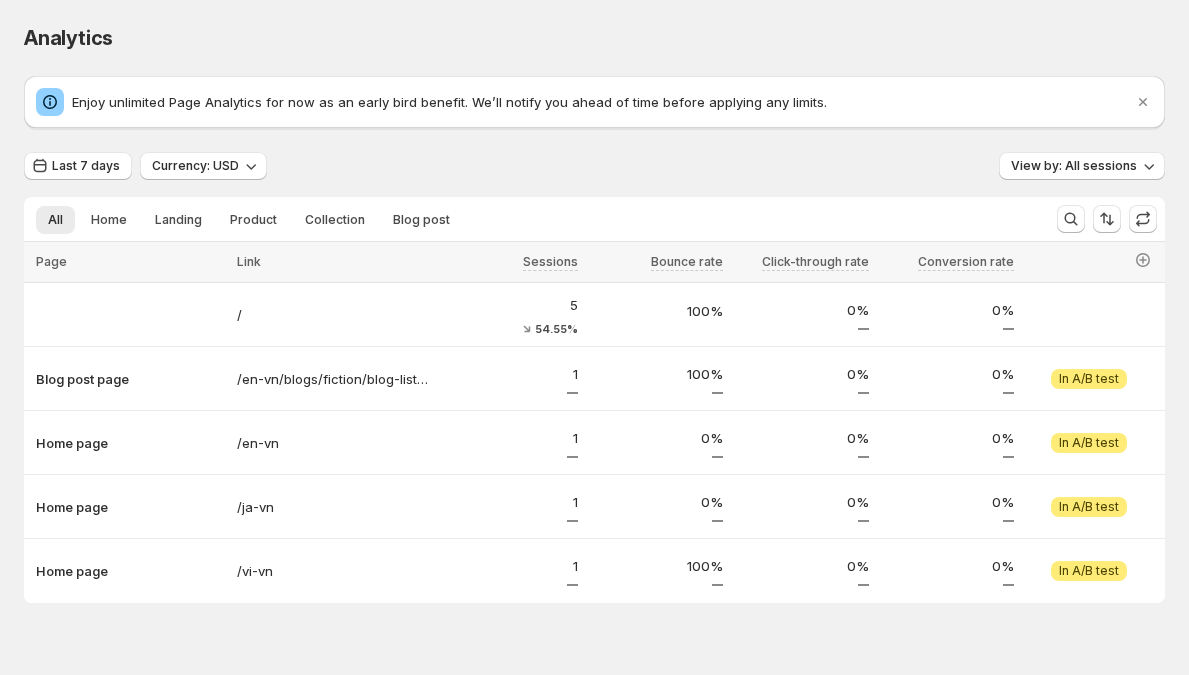 click on "Enjoy unlimited Page Analytics for now as an early bird benefit. We’ll notify you ahead of time before applying any limits." at bounding box center [602, 102] 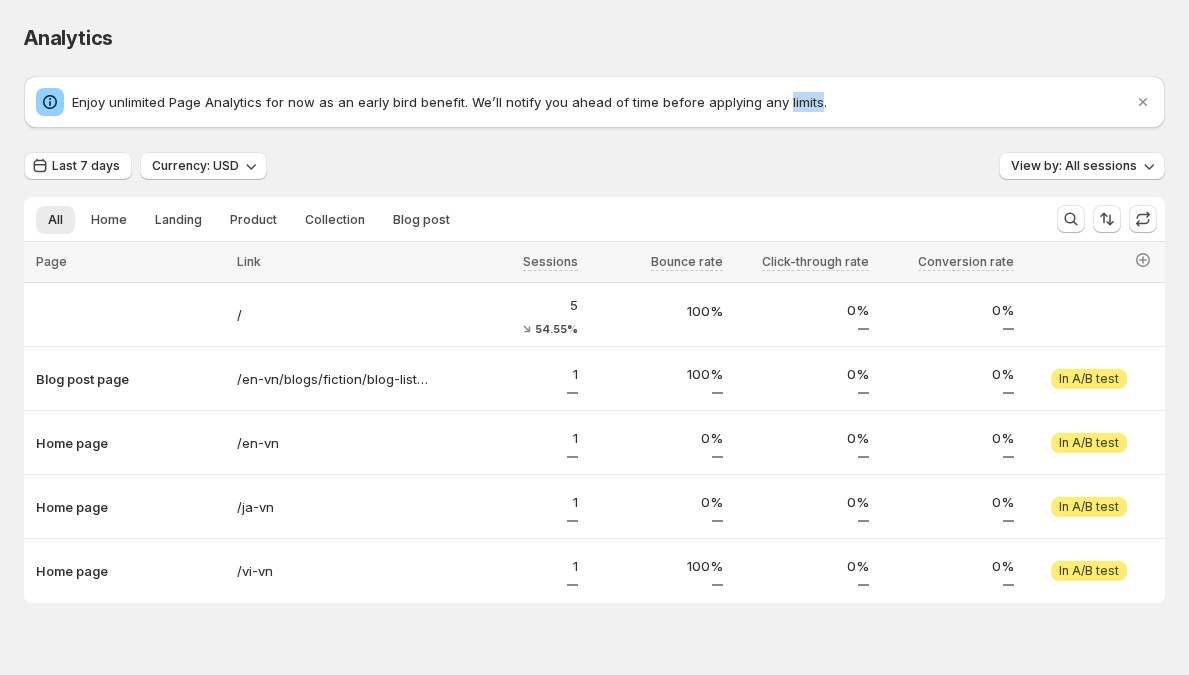 click on "Enjoy unlimited Page Analytics for now as an early bird benefit. We’ll notify you ahead of time before applying any limits." at bounding box center [602, 102] 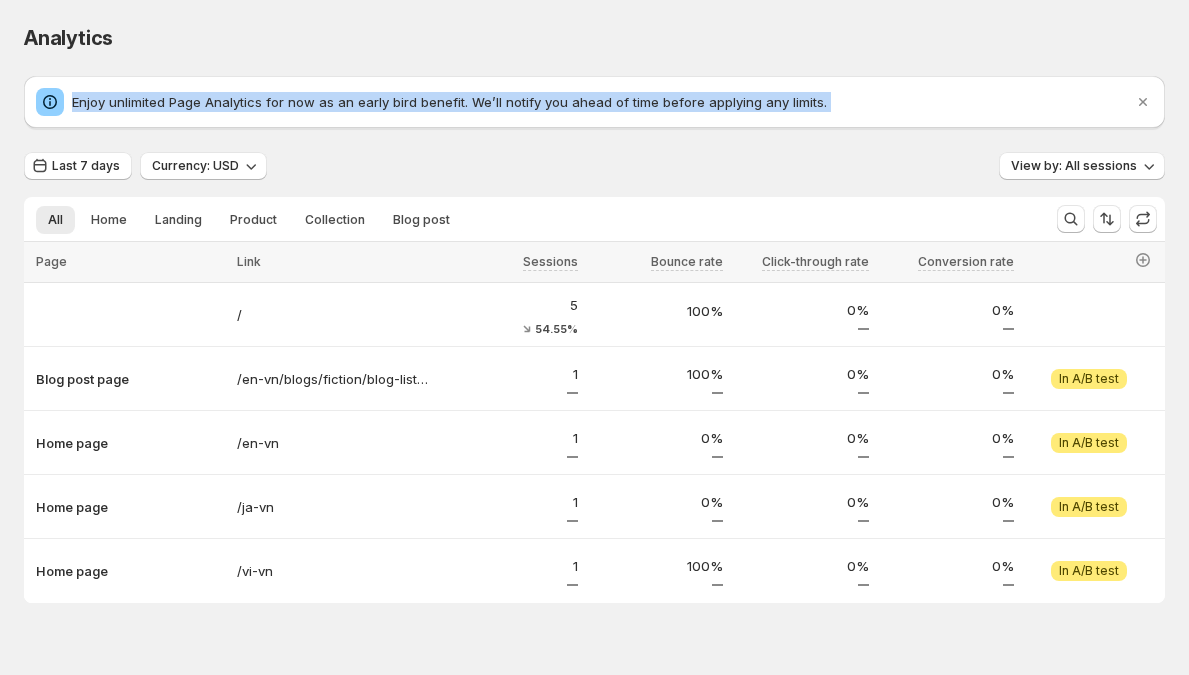 click on "Enjoy unlimited Page Analytics for now as an early bird benefit. We’ll notify you ahead of time before applying any limits." at bounding box center [602, 102] 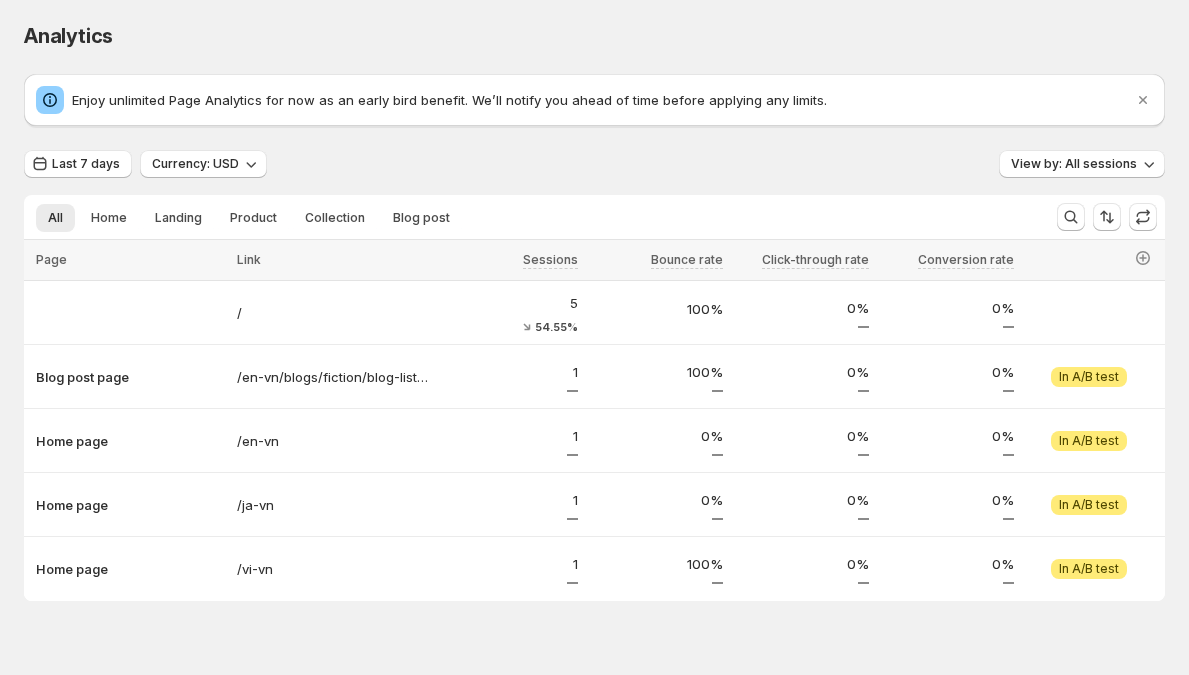 scroll, scrollTop: 0, scrollLeft: 0, axis: both 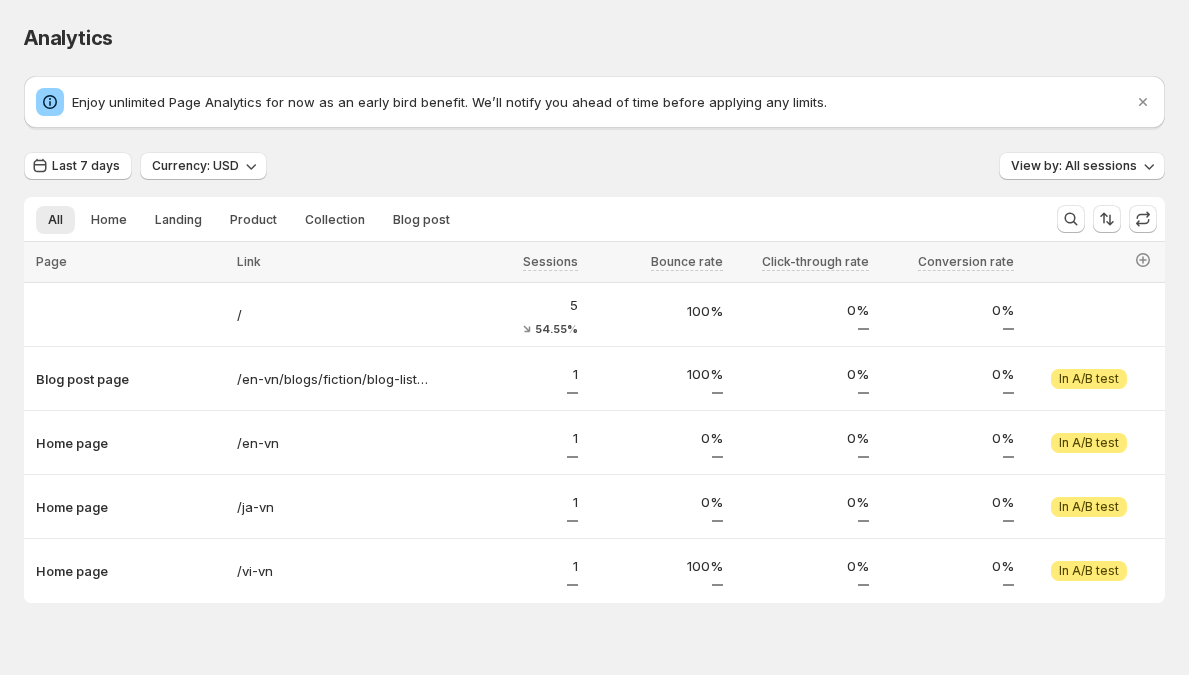 click on "Analytics" at bounding box center (68, 38) 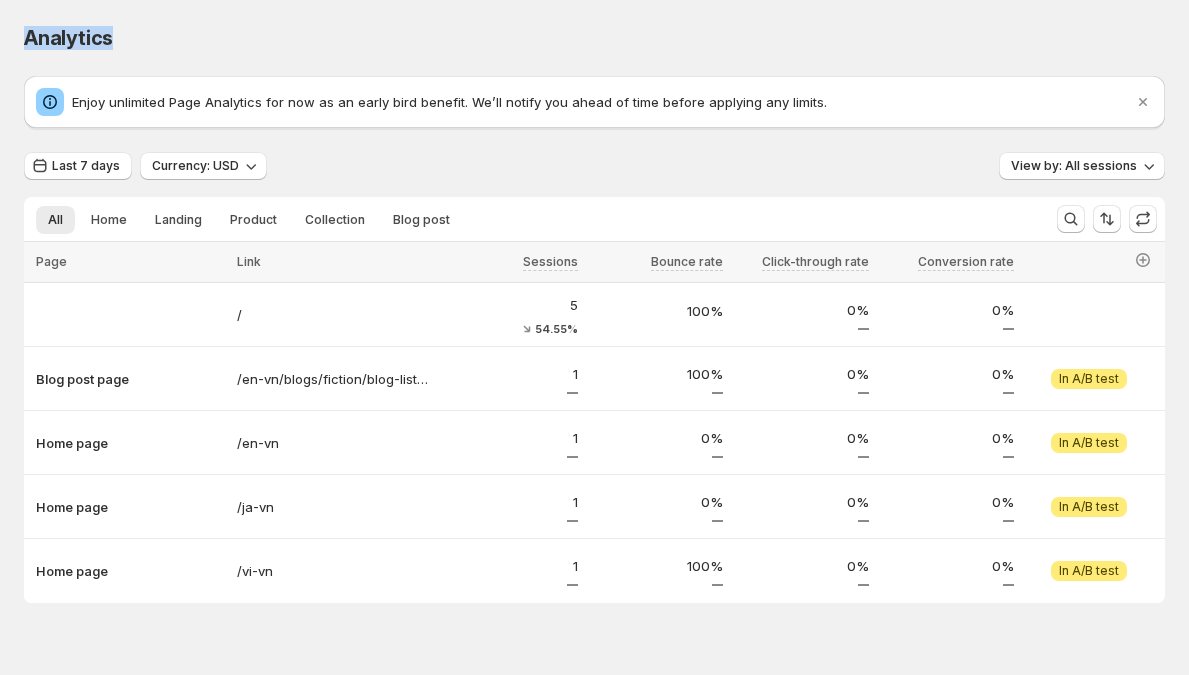 click on "Analytics" at bounding box center (68, 38) 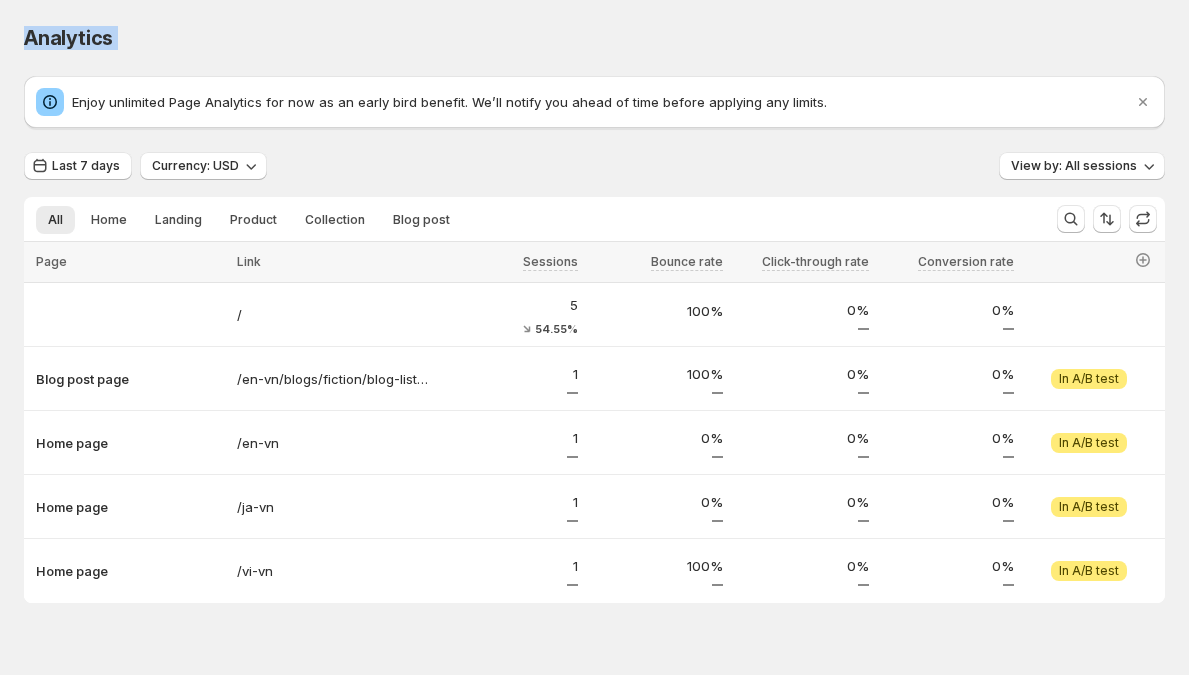 click on "Analytics" at bounding box center (594, 38) 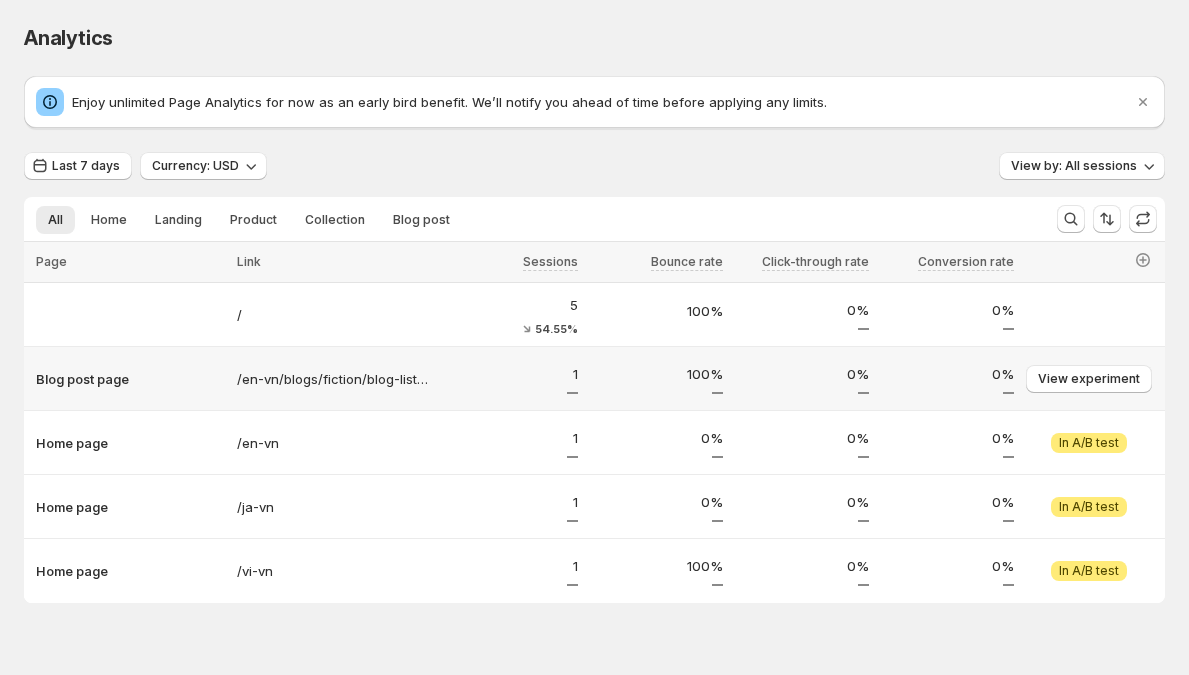 click on "Blog post page" at bounding box center (130, 379) 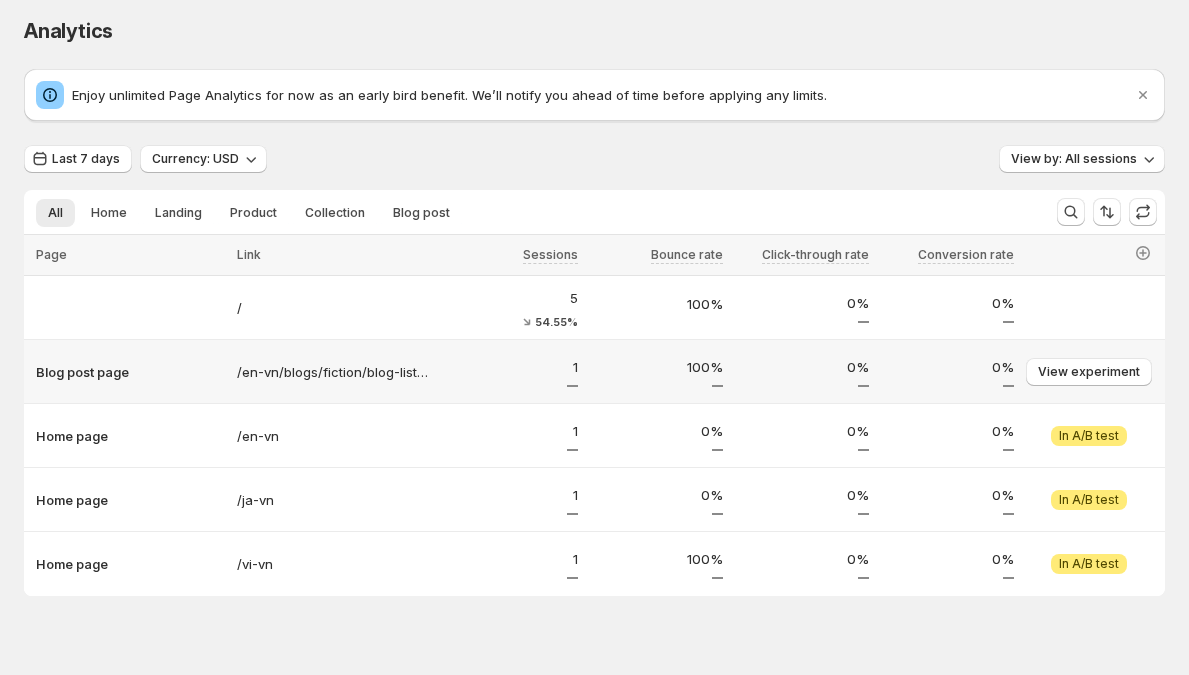 scroll, scrollTop: 0, scrollLeft: 0, axis: both 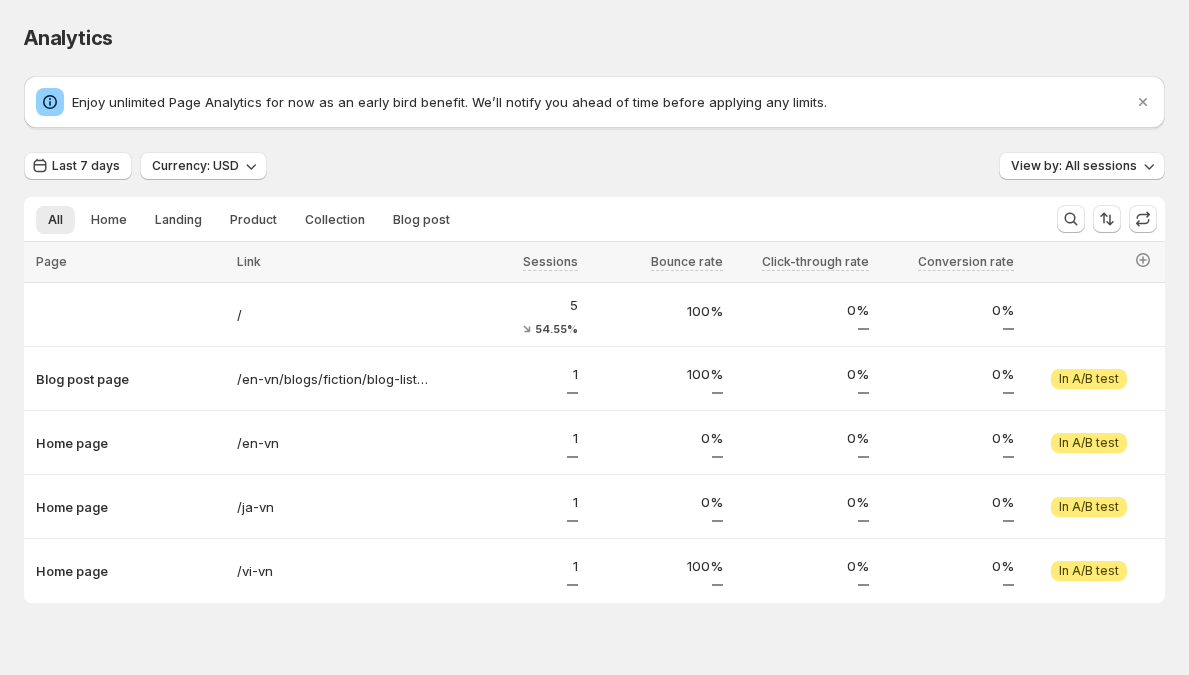 click on "Analytics" at bounding box center (68, 38) 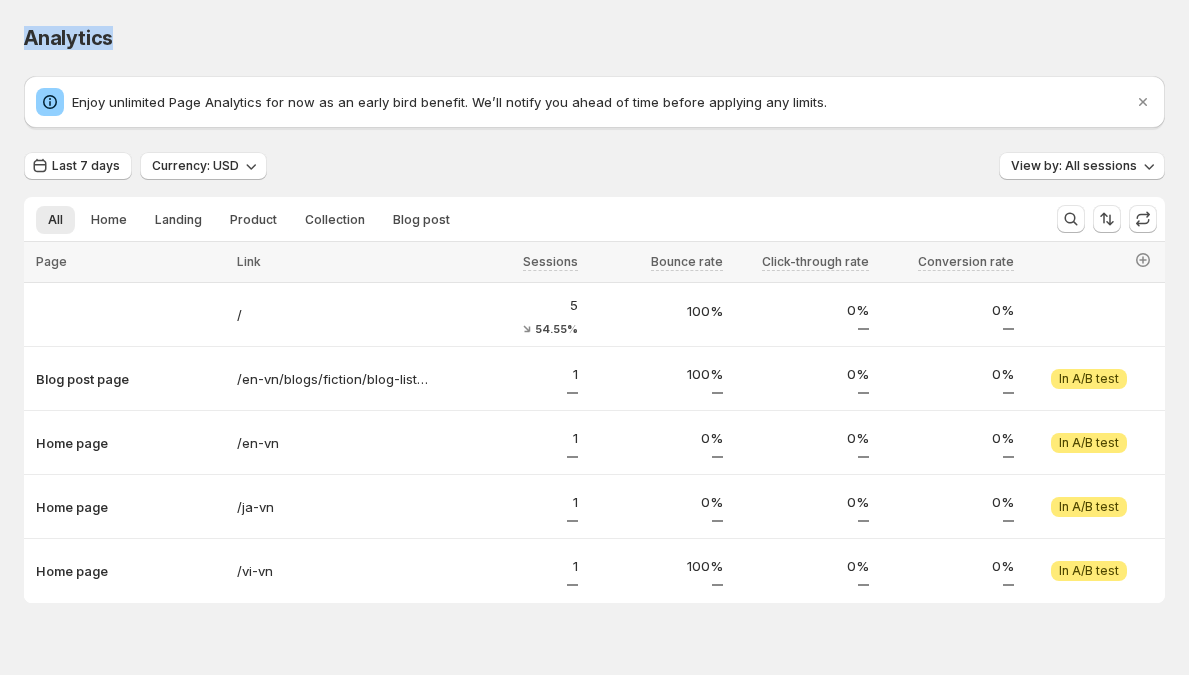 click on "Analytics" at bounding box center [68, 38] 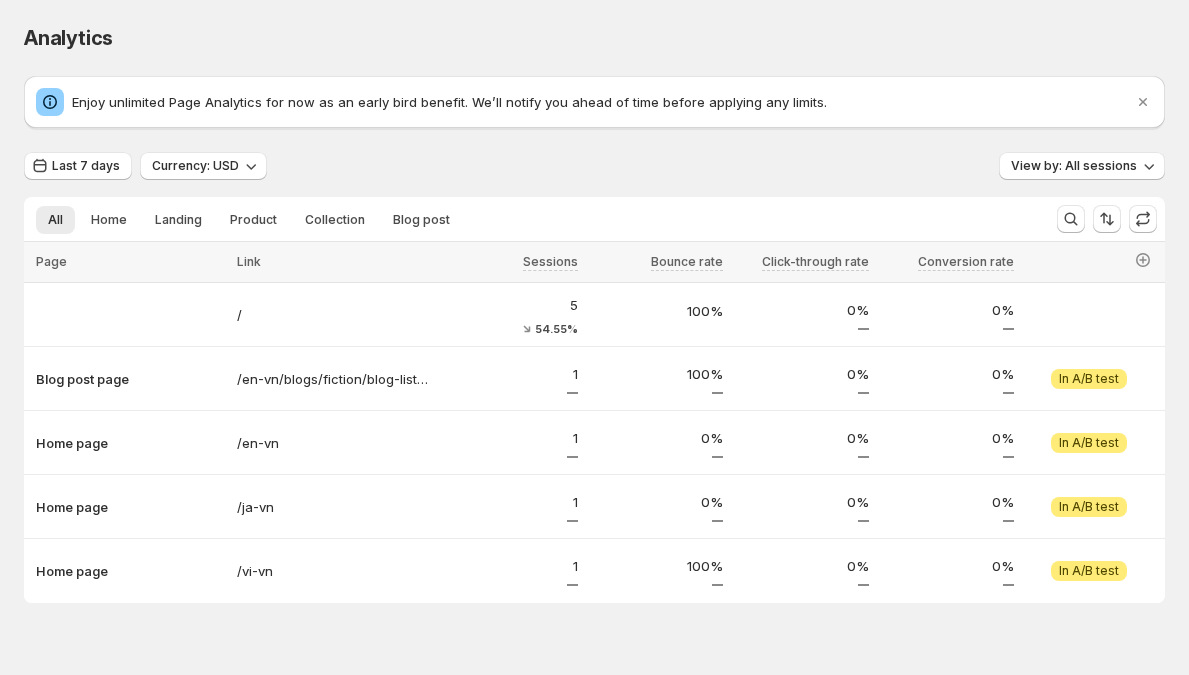 click on "Analytics" at bounding box center [68, 38] 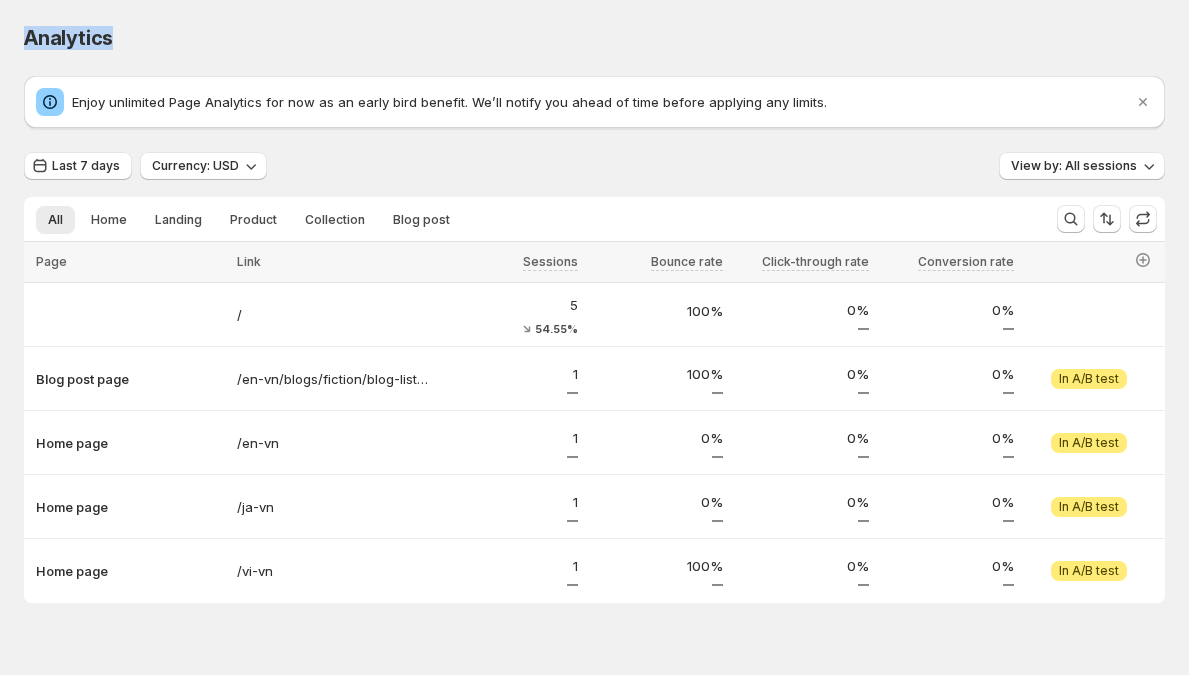 click on "Analytics" at bounding box center [68, 38] 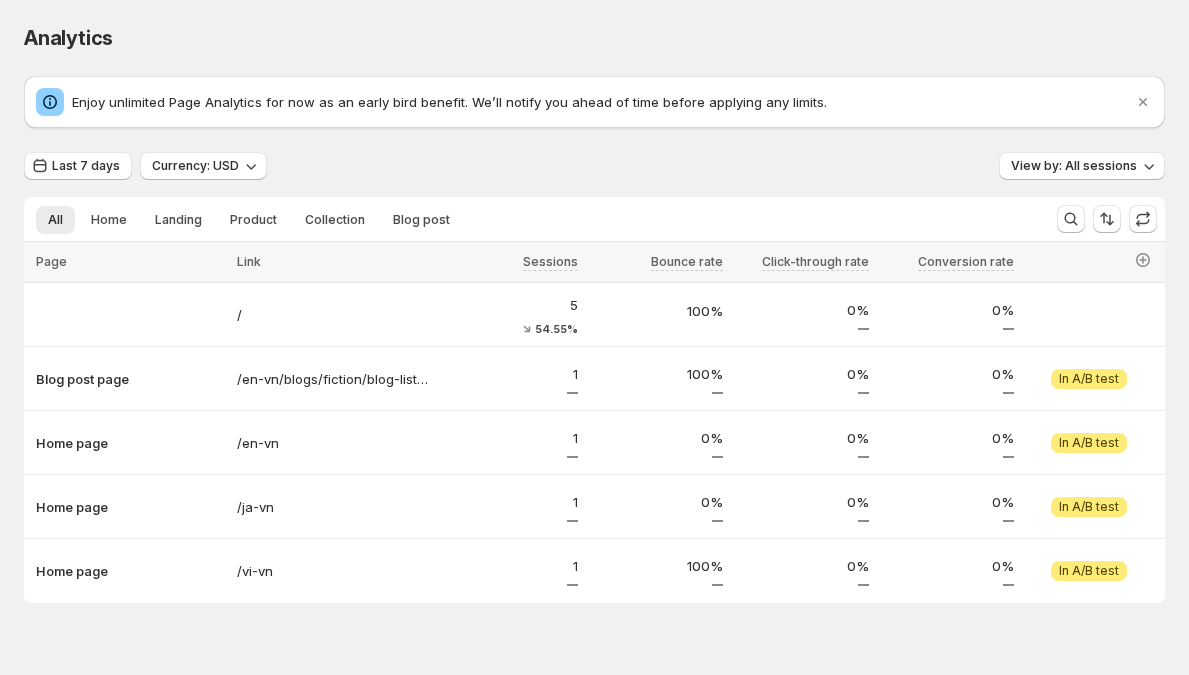 click on "Analytics" at bounding box center [68, 38] 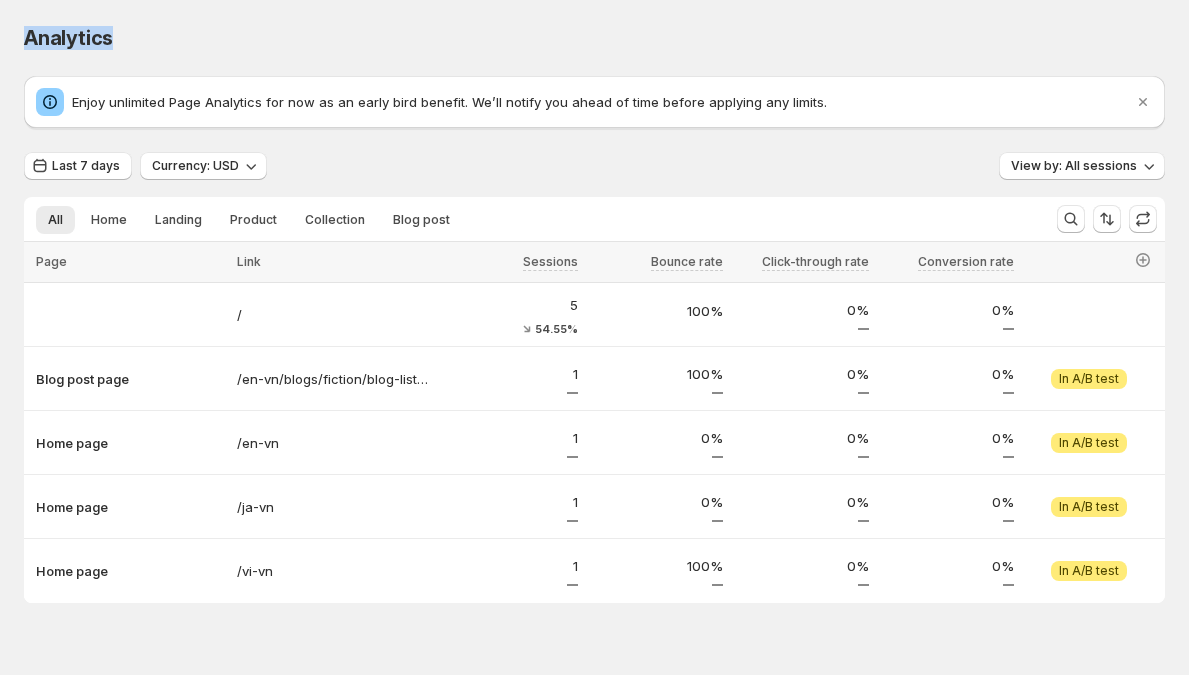 click on "Analytics" at bounding box center [68, 38] 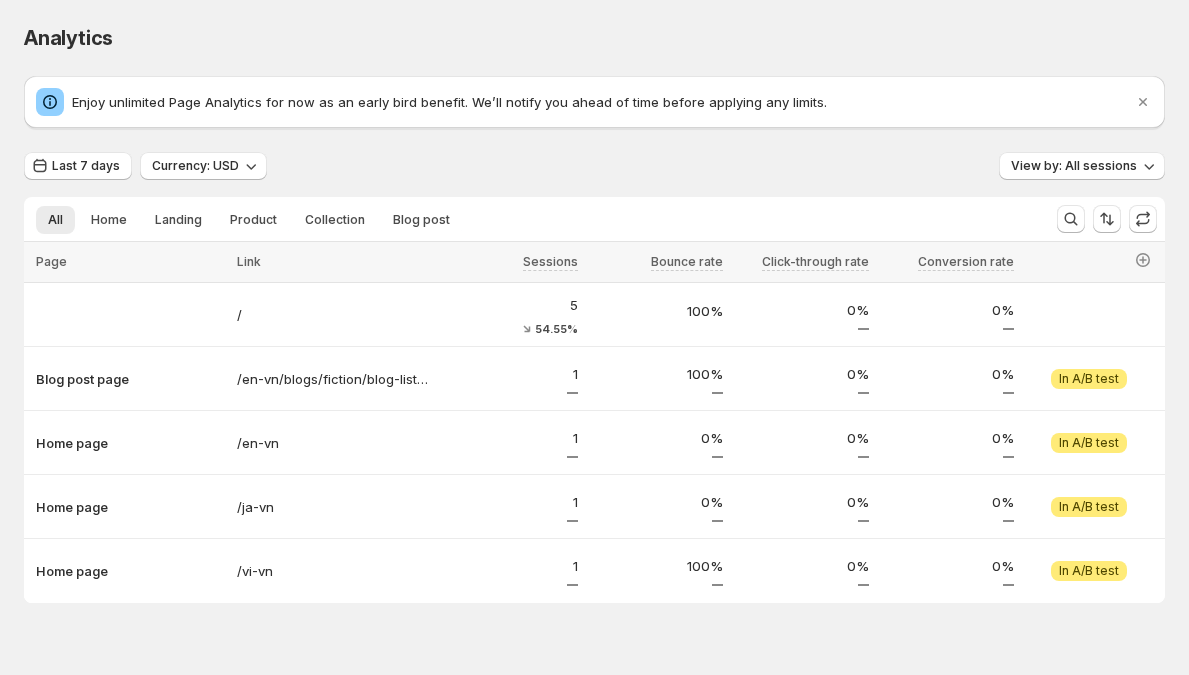 click on "Enjoy unlimited Page Analytics for now as an early bird benefit. We’ll notify you ahead of time before applying any limits." at bounding box center (602, 102) 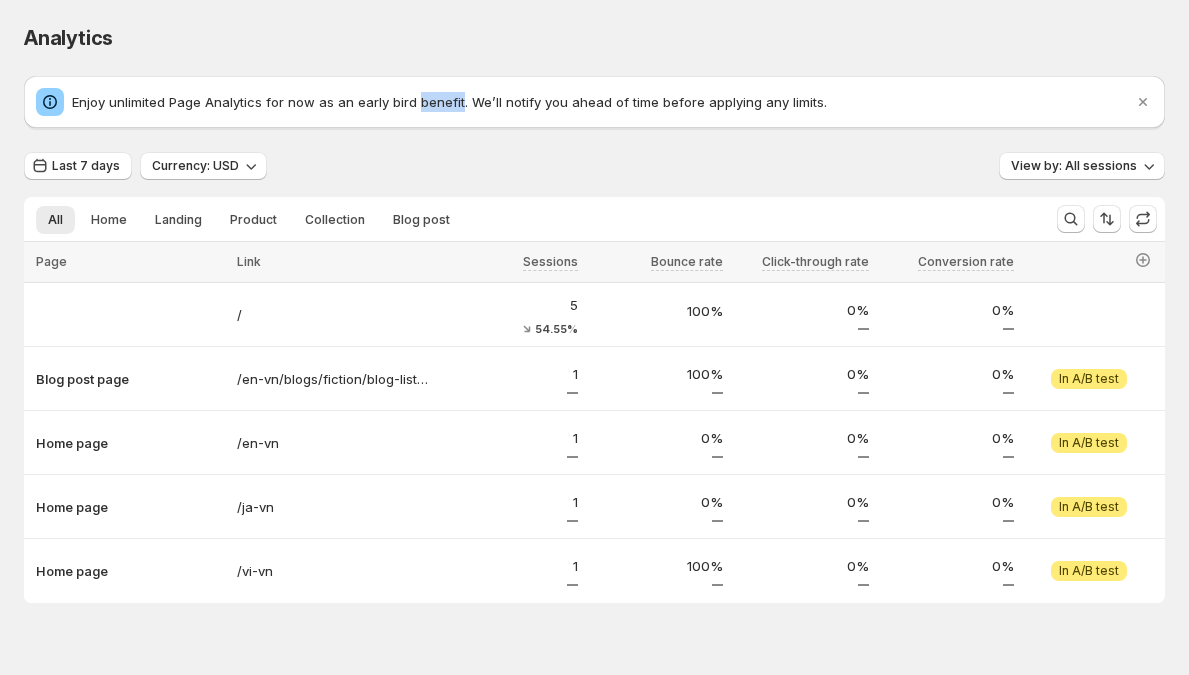 click on "Enjoy unlimited Page Analytics for now as an early bird benefit. We’ll notify you ahead of time before applying any limits." at bounding box center (602, 102) 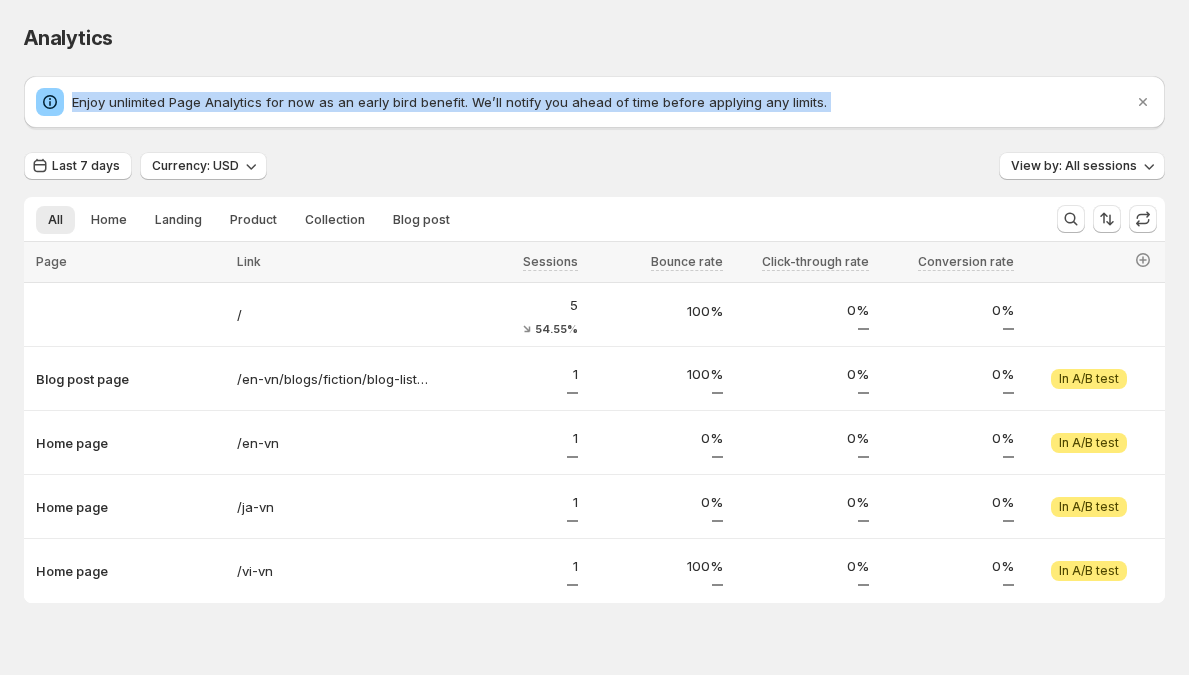 click on "Enjoy unlimited Page Analytics for now as an early bird benefit. We’ll notify you ahead of time before applying any limits." at bounding box center (602, 102) 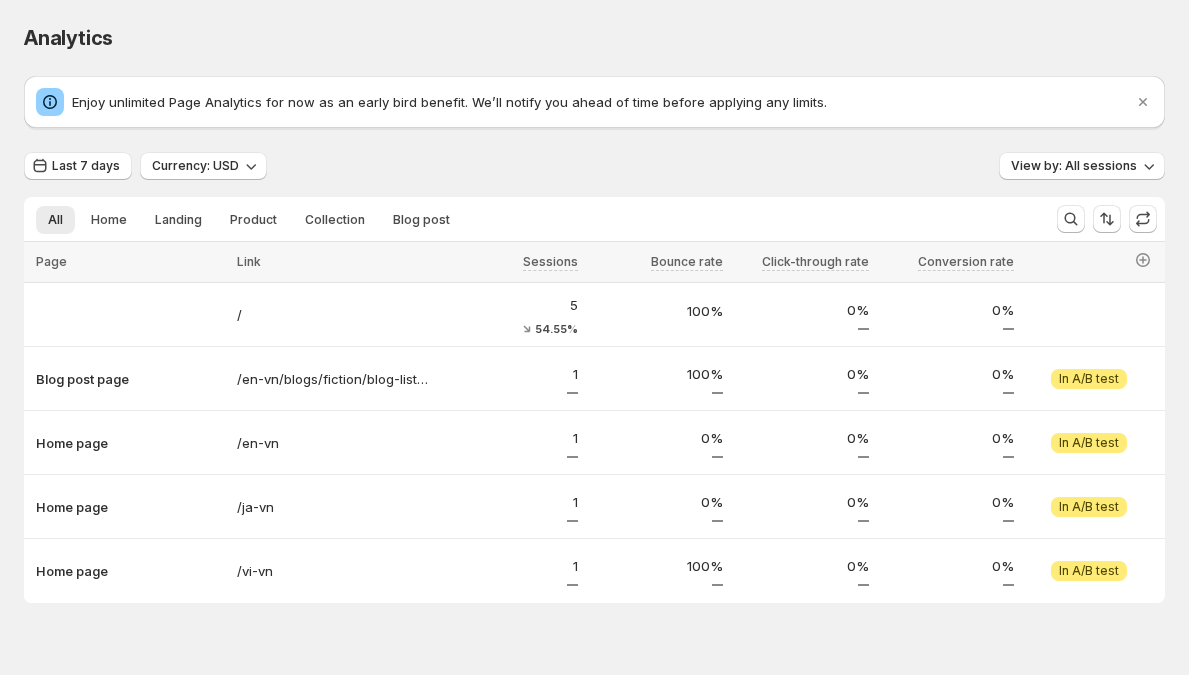 click on "Enjoy unlimited Page Analytics for now as an early bird benefit. We’ll notify you ahead of time before applying any limits." at bounding box center (602, 102) 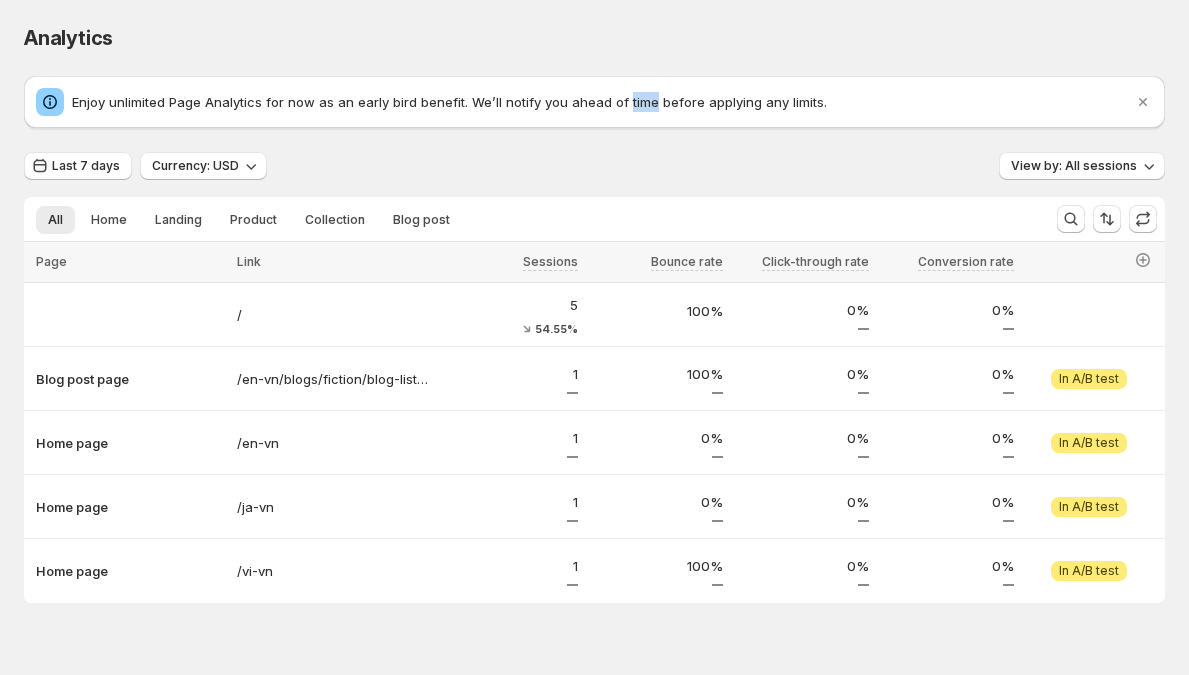 click on "Enjoy unlimited Page Analytics for now as an early bird benefit. We’ll notify you ahead of time before applying any limits." at bounding box center (602, 102) 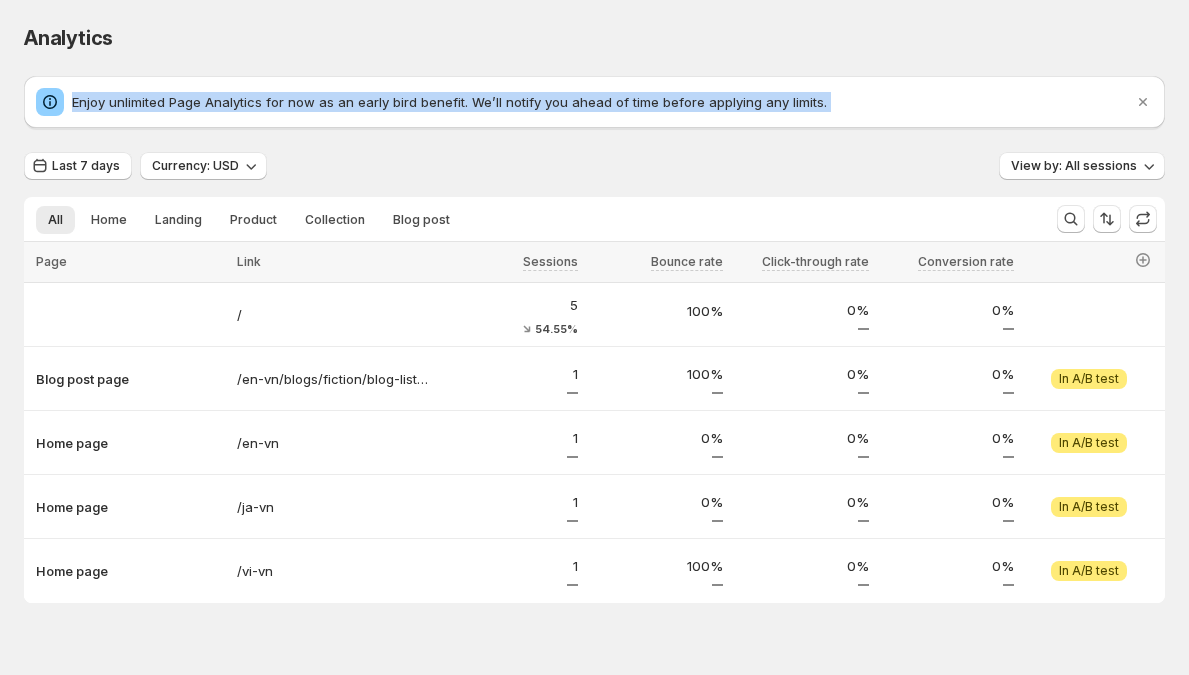click on "Enjoy unlimited Page Analytics for now as an early bird benefit. We’ll notify you ahead of time before applying any limits." at bounding box center (602, 102) 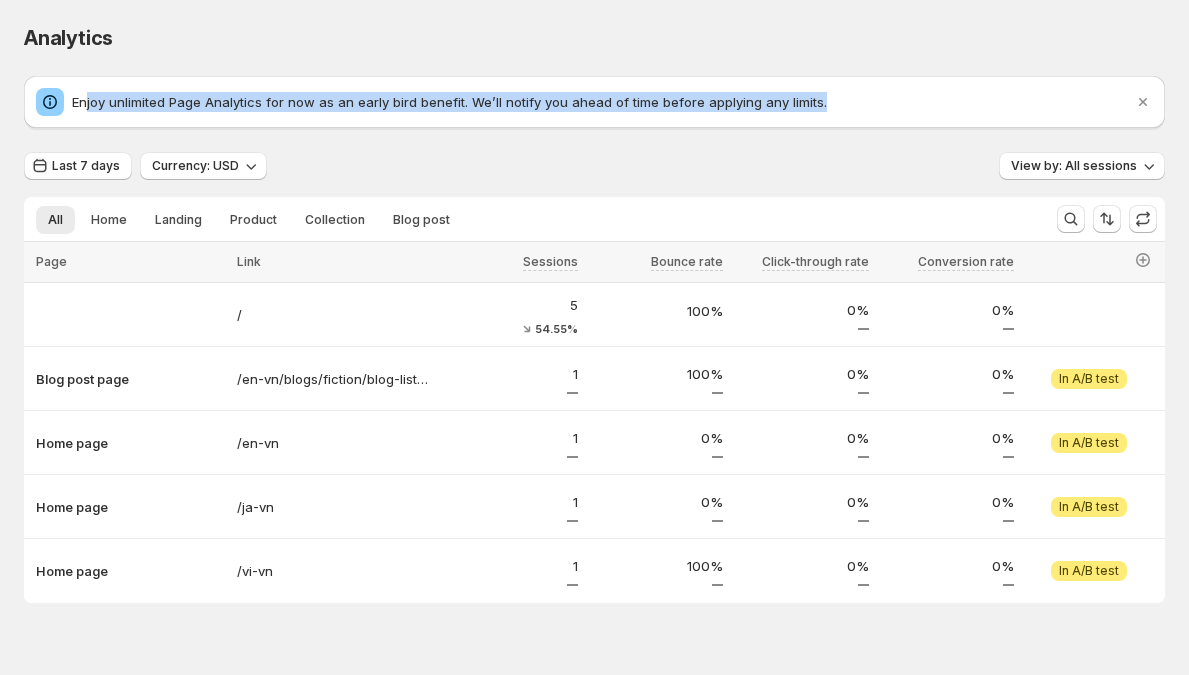 drag, startPoint x: 837, startPoint y: 101, endPoint x: 84, endPoint y: 108, distance: 753.03253 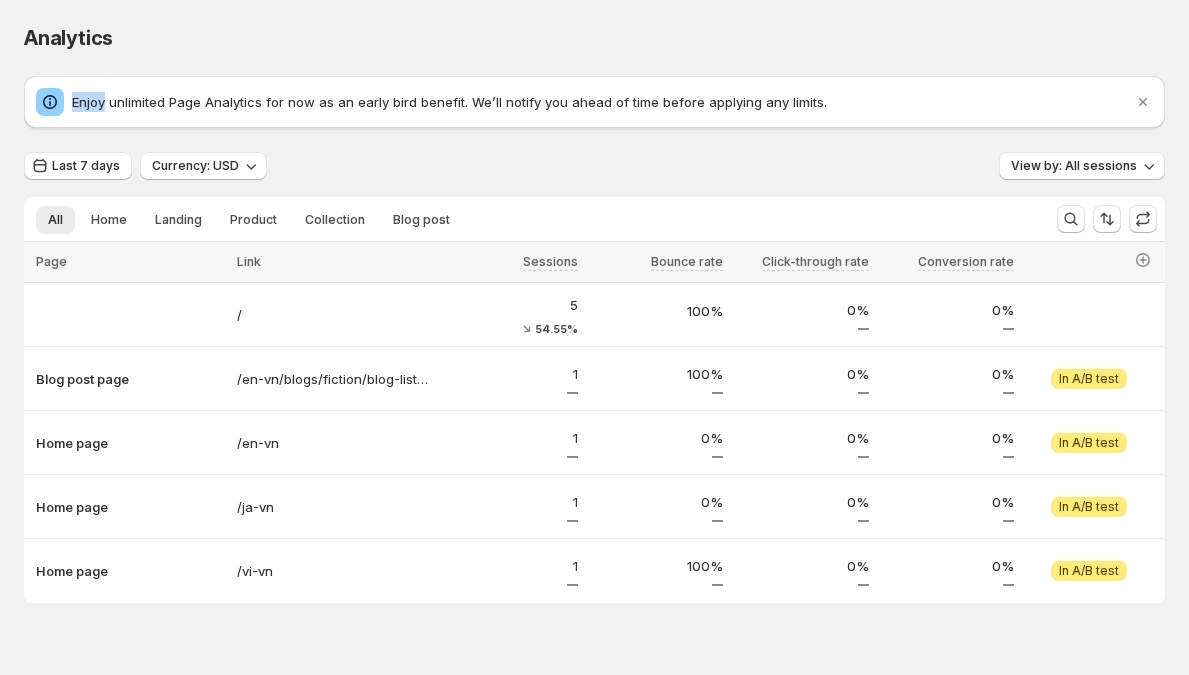 click on "Enjoy unlimited Page Analytics for now as an early bird benefit. We’ll notify you ahead of time before applying any limits." at bounding box center (602, 102) 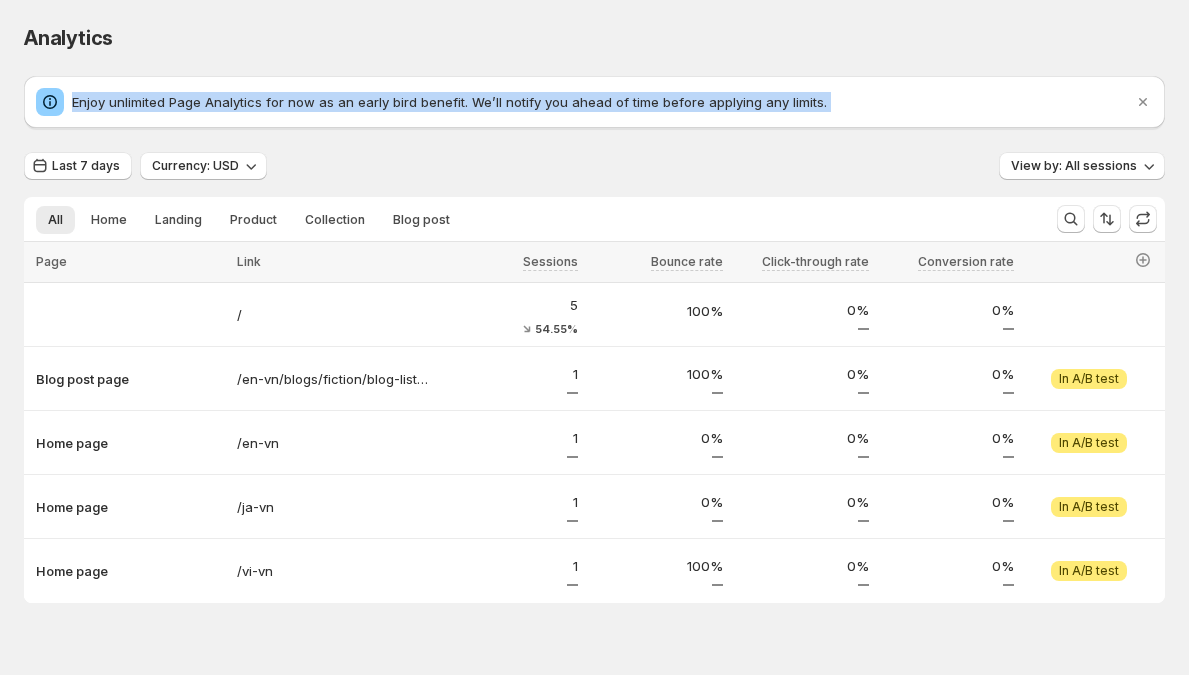 click on "Enjoy unlimited Page Analytics for now as an early bird benefit. We’ll notify you ahead of time before applying any limits." at bounding box center [602, 102] 